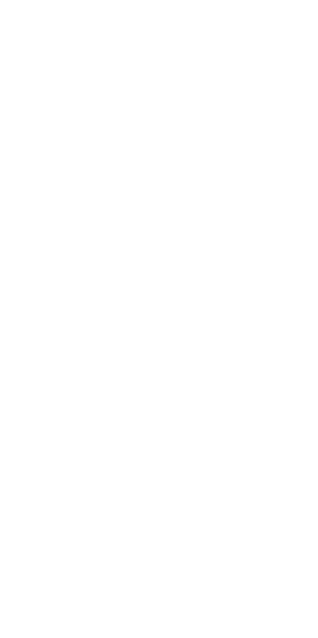 scroll, scrollTop: 0, scrollLeft: 0, axis: both 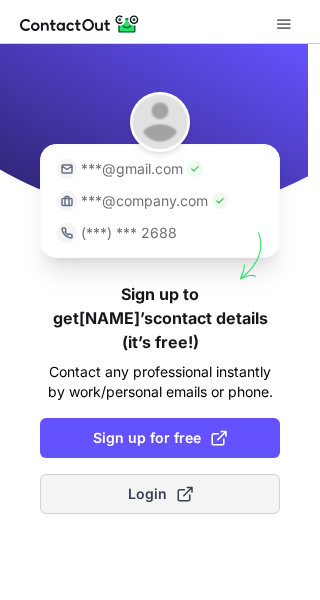 click on "Login" at bounding box center [160, 494] 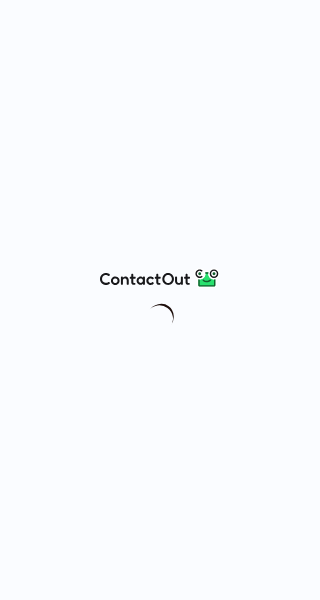 scroll, scrollTop: 0, scrollLeft: 0, axis: both 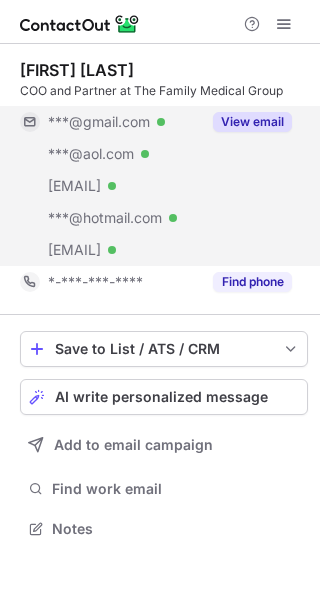 click on "View email" at bounding box center [252, 122] 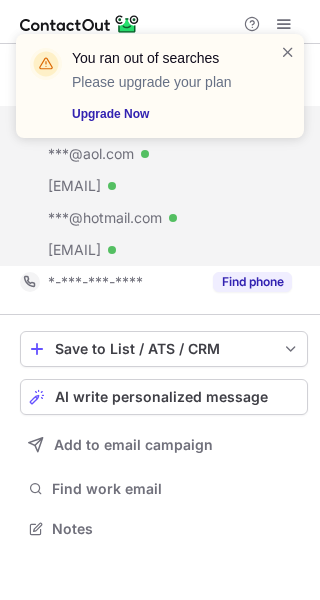 click on "You ran out of searches Please upgrade your plan Upgrade Now" at bounding box center [160, 94] 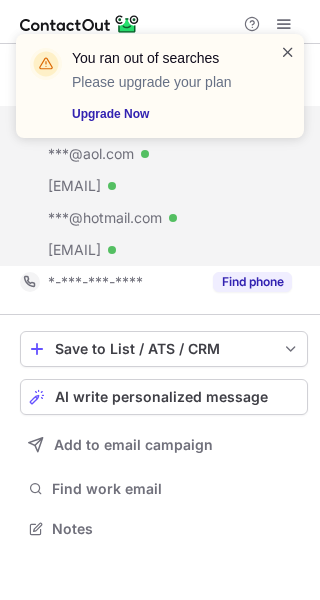 click at bounding box center (288, 52) 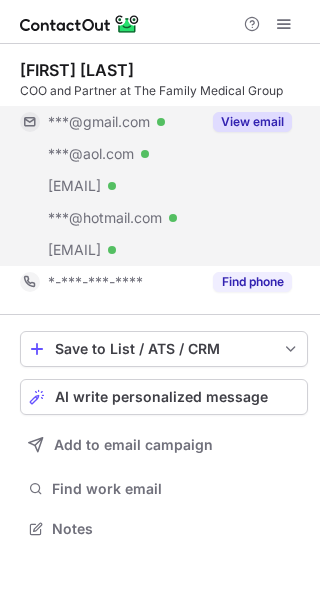 click on "You ran out of searches Please upgrade your plan Upgrade Now" at bounding box center (160, 94) 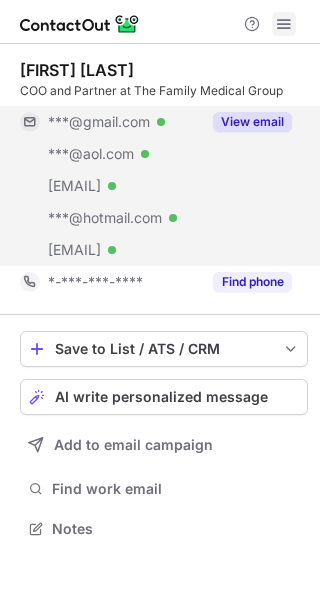 click at bounding box center (284, 24) 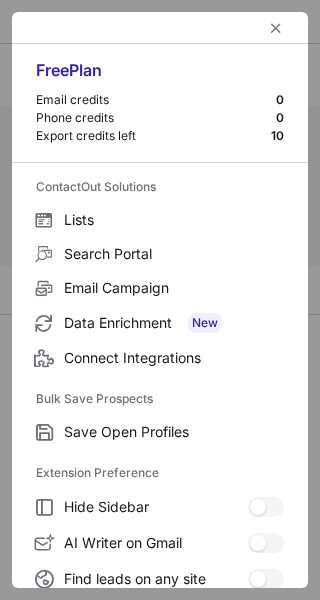 click at bounding box center (160, 28) 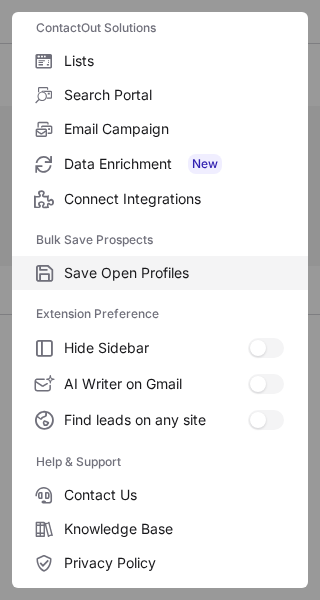 scroll, scrollTop: 233, scrollLeft: 0, axis: vertical 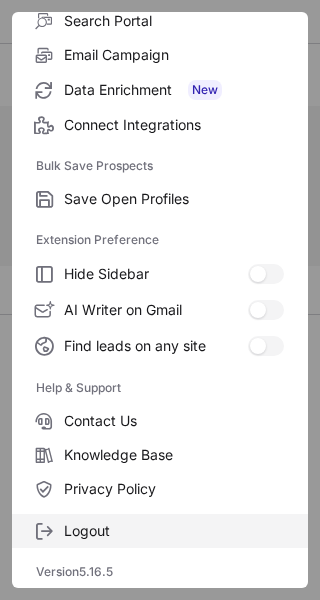 click on "Logout" at bounding box center [174, 531] 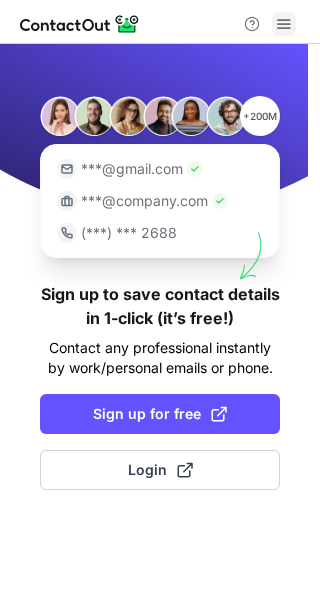 click at bounding box center [284, 24] 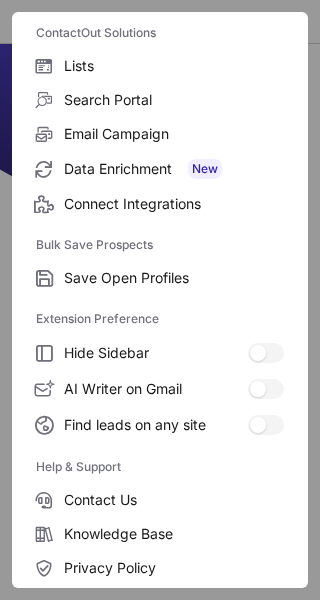 scroll, scrollTop: 233, scrollLeft: 0, axis: vertical 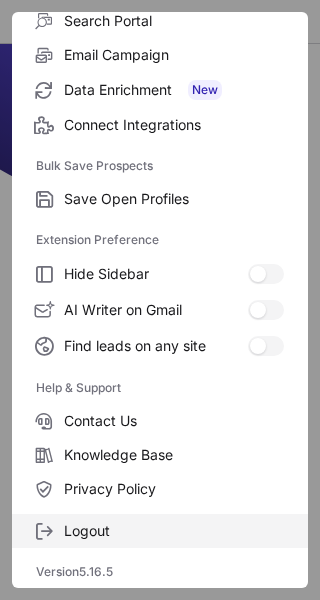 click on "Logout" at bounding box center [174, 531] 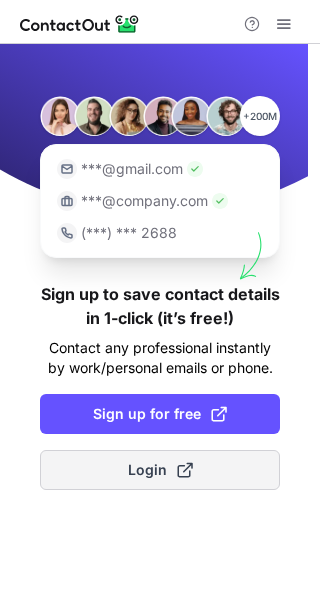 click on "Login" at bounding box center (160, 470) 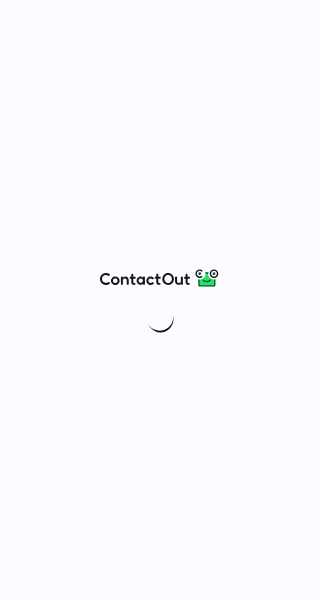 scroll, scrollTop: 0, scrollLeft: 0, axis: both 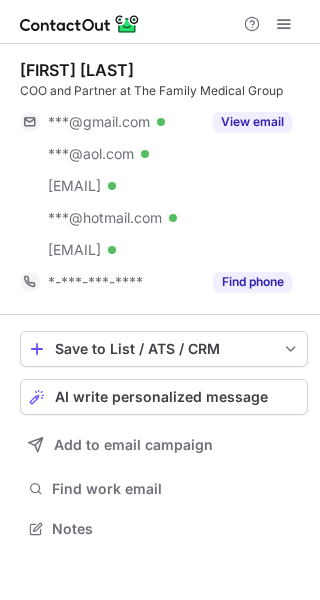 click on "Jannelle Ramirez COO and Partner at The Family Medical Group ***@gmail.com Verified ***@aol.com Verified ***@msn.com Verified ***@hotmail.com Verified ***@webtv.com Verified View email *-***-***-**** Find phone" at bounding box center (164, 179) 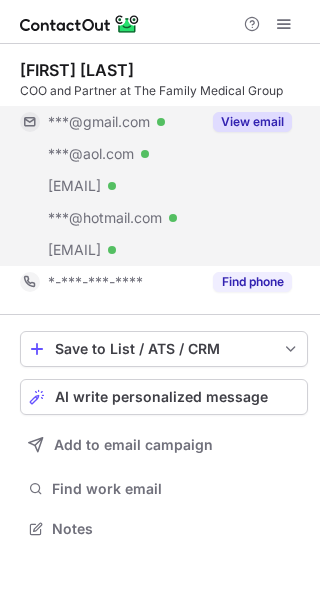 click on "View email" at bounding box center (252, 122) 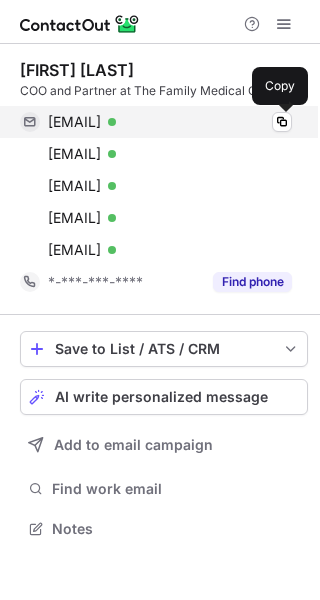 click at bounding box center [282, 122] 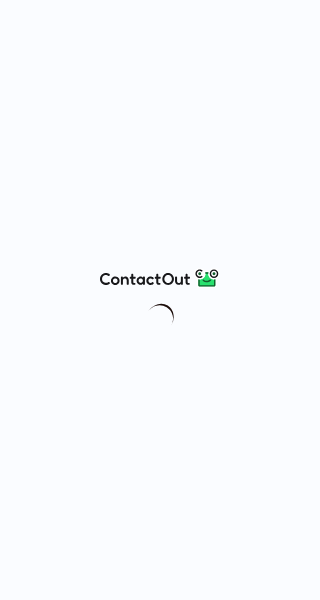scroll, scrollTop: 0, scrollLeft: 0, axis: both 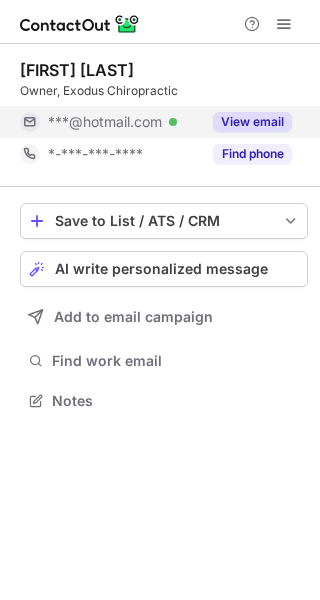 click on "View email" at bounding box center (252, 122) 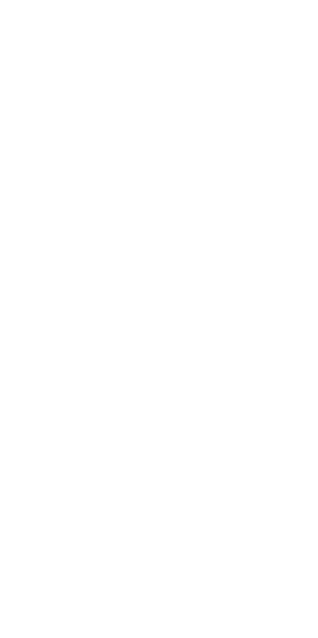scroll, scrollTop: 0, scrollLeft: 0, axis: both 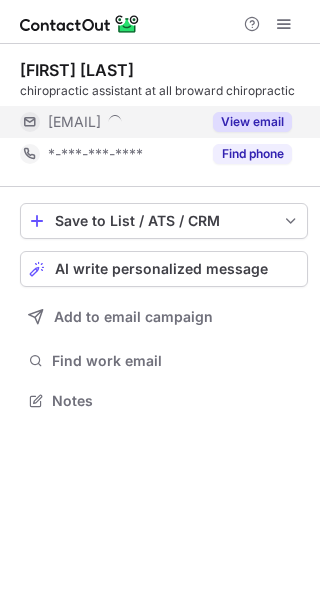 click on "View email" at bounding box center [252, 122] 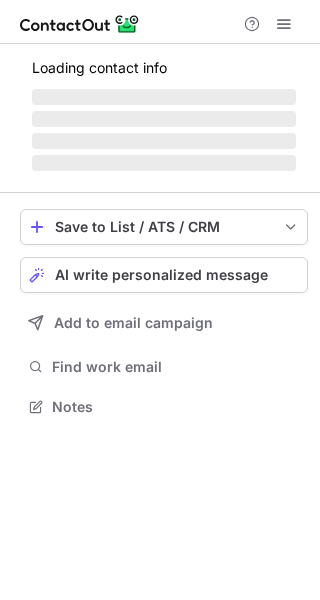 scroll, scrollTop: 0, scrollLeft: 0, axis: both 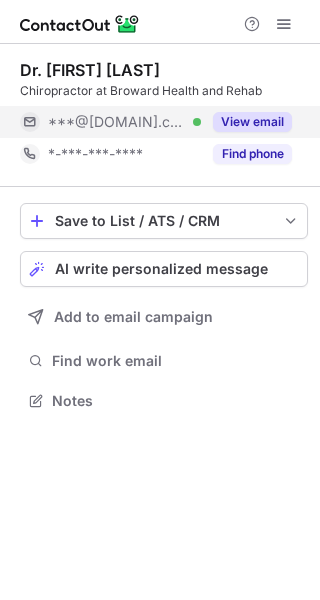 click on "View email" at bounding box center [252, 122] 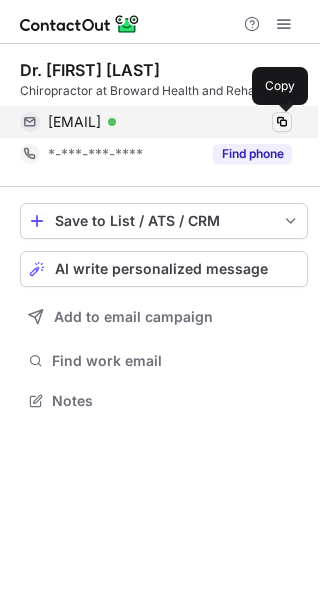 click at bounding box center (282, 122) 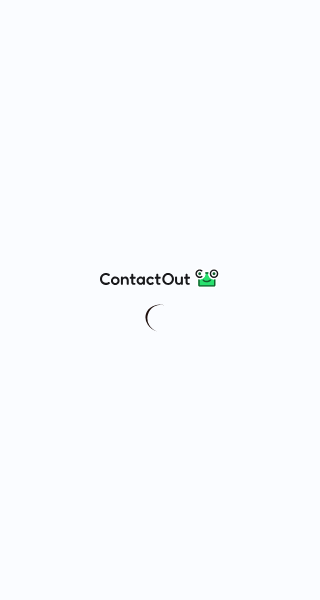 scroll, scrollTop: 0, scrollLeft: 0, axis: both 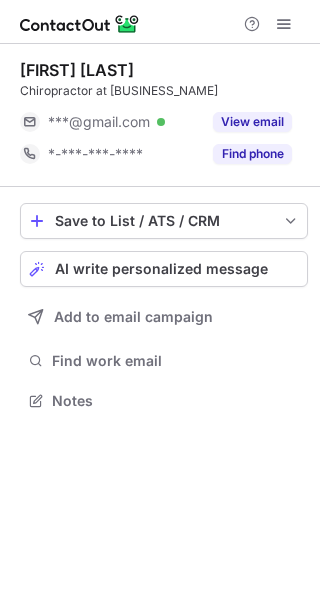 click on "View email" at bounding box center [252, 122] 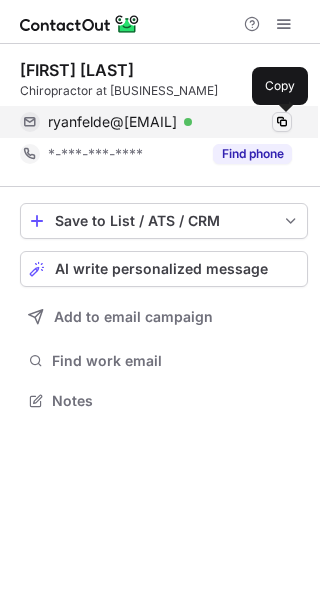 click at bounding box center [282, 122] 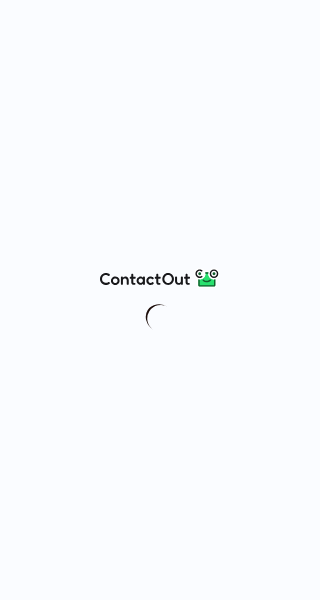 scroll, scrollTop: 0, scrollLeft: 0, axis: both 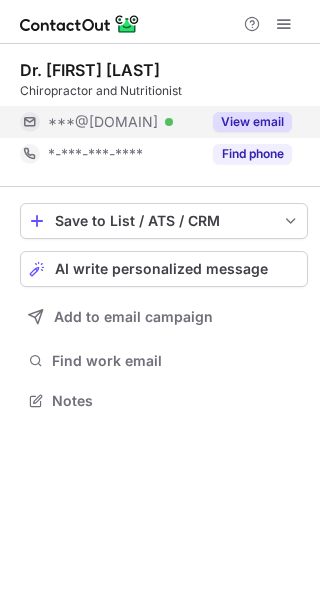 click on "View email" at bounding box center (252, 122) 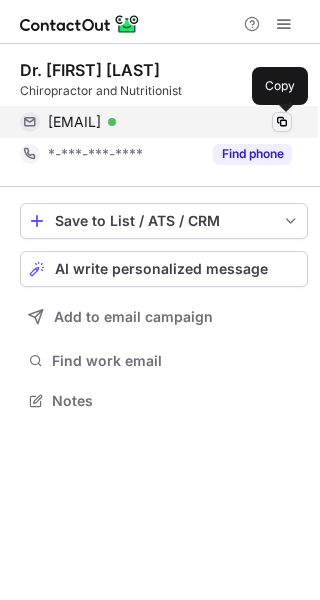 click at bounding box center [282, 122] 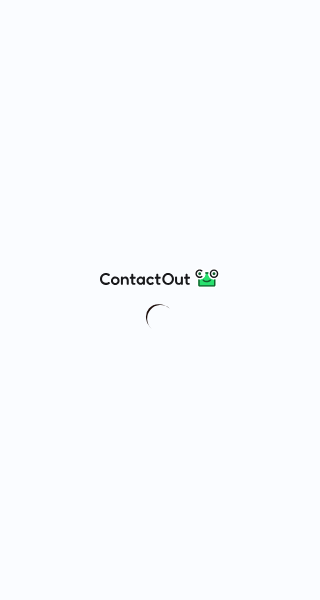 scroll, scrollTop: 0, scrollLeft: 0, axis: both 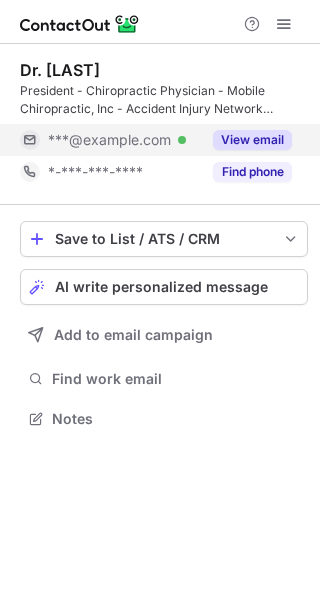 click on "View email" at bounding box center (252, 140) 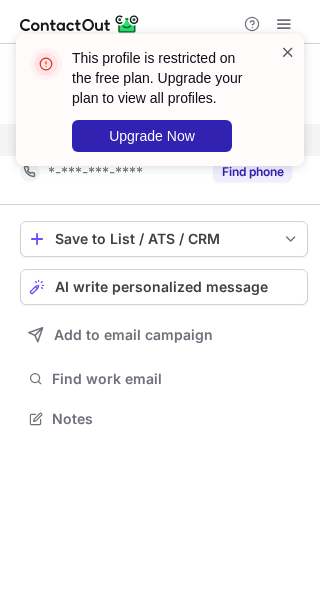 click at bounding box center (288, 52) 